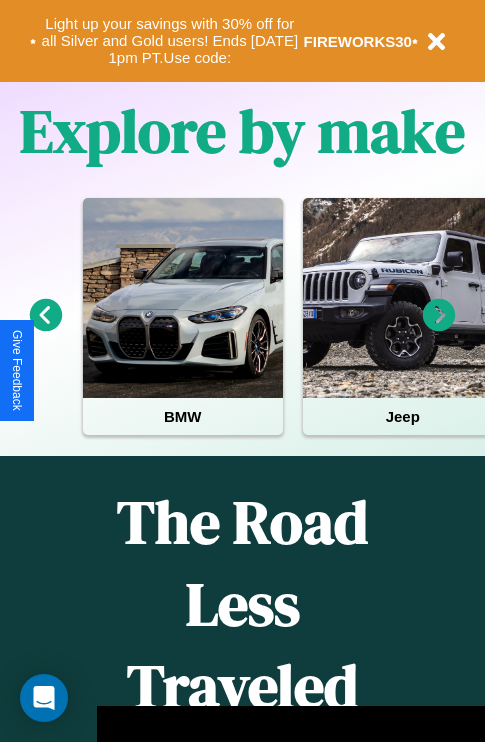 scroll, scrollTop: 1285, scrollLeft: 0, axis: vertical 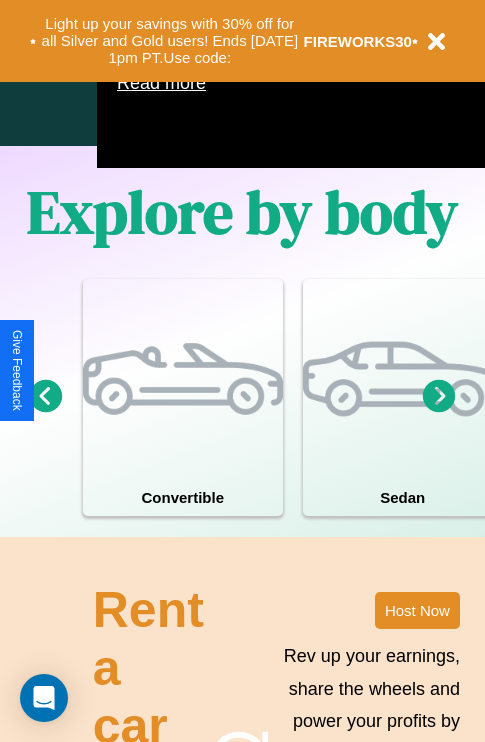 click 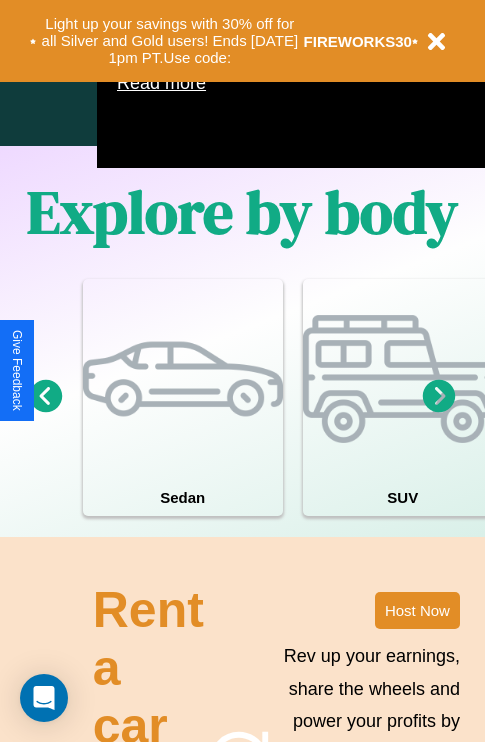 click 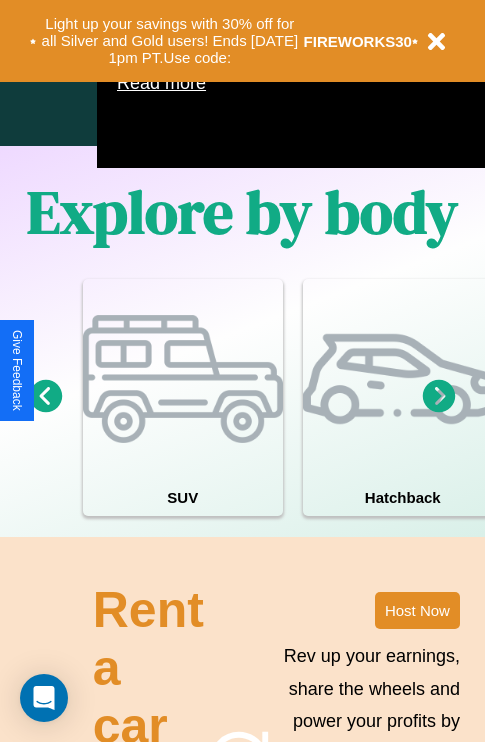 click 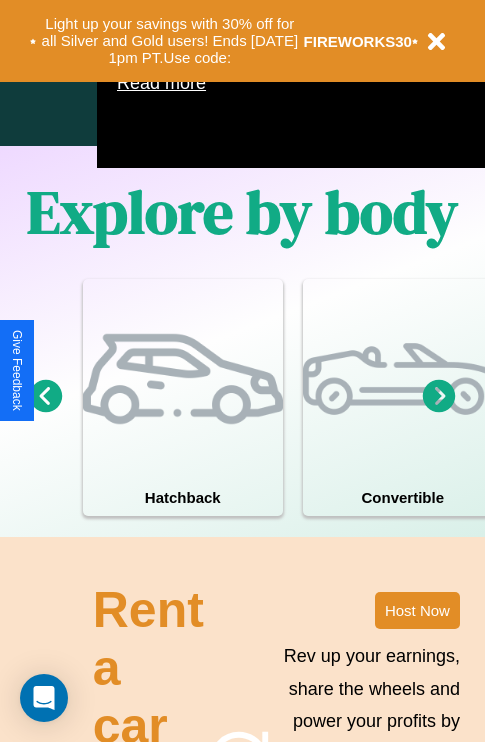 click 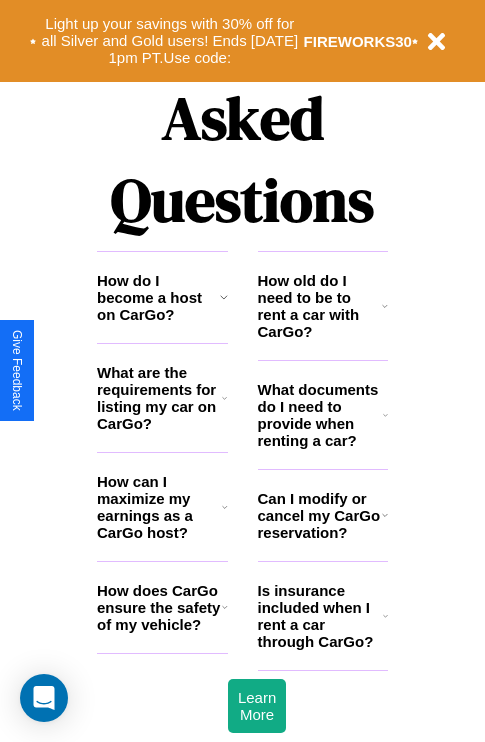 scroll, scrollTop: 2423, scrollLeft: 0, axis: vertical 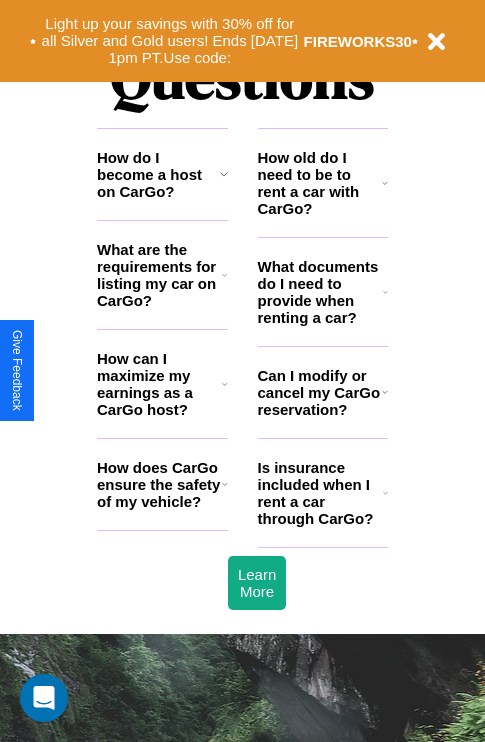 click on "Is insurance included when I rent a car through CarGo?" at bounding box center (320, 493) 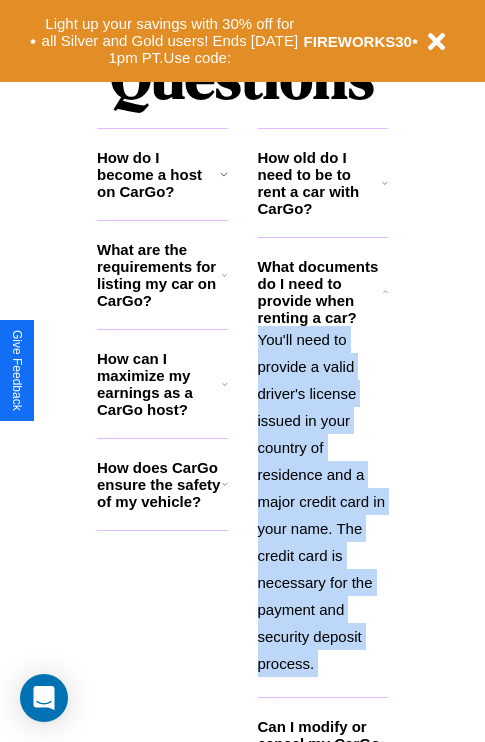 click 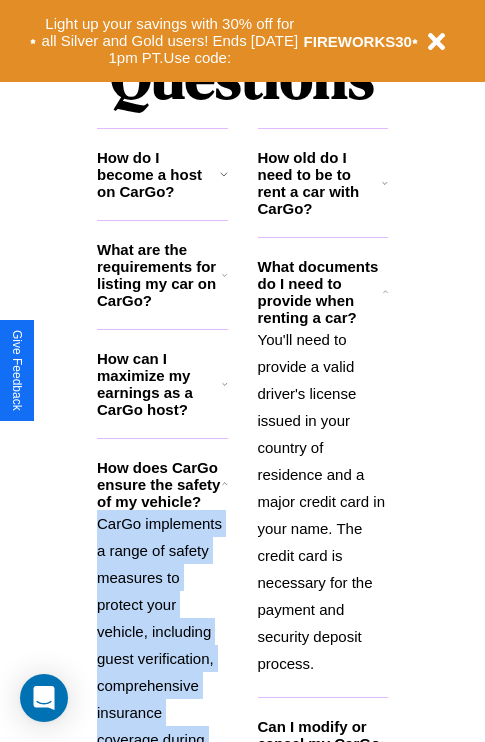 scroll, scrollTop: 2465, scrollLeft: 0, axis: vertical 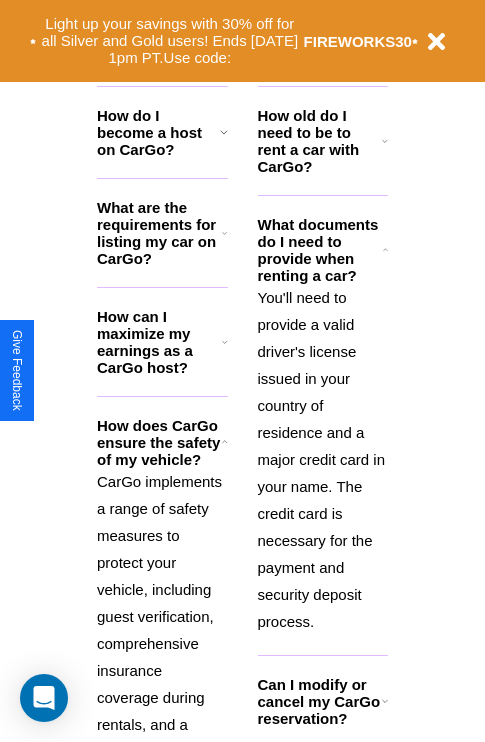 click 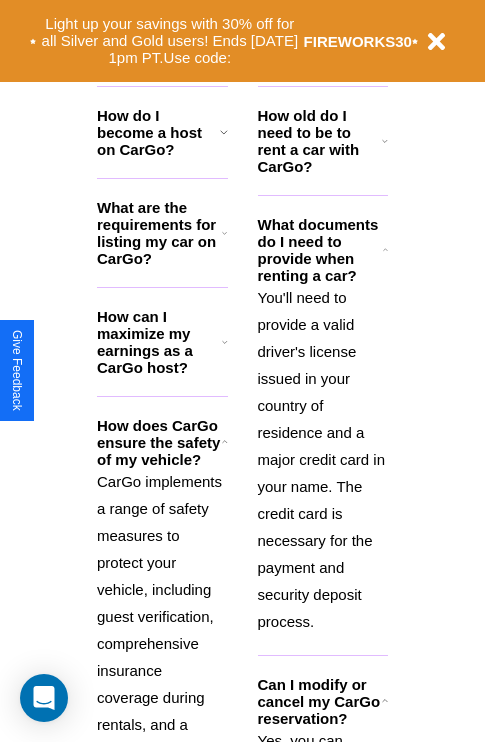 click on "You'll need to provide a valid driver's license issued in your country of residence and a major credit card in your name. The credit card is necessary for the payment and security deposit process." at bounding box center [323, 459] 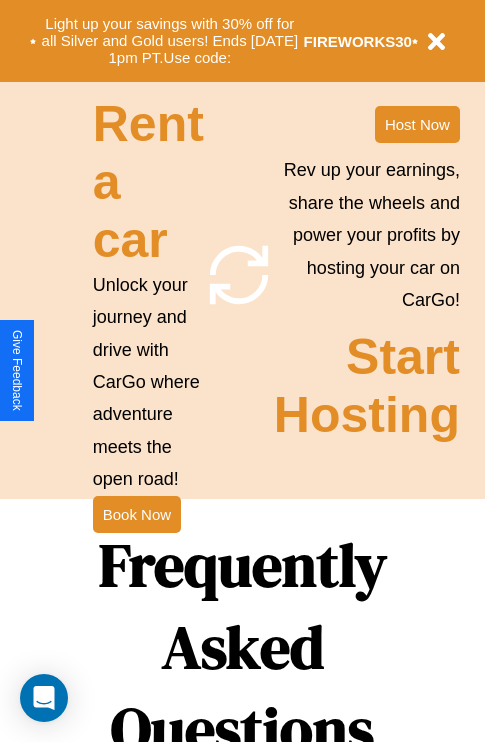 scroll, scrollTop: 1558, scrollLeft: 0, axis: vertical 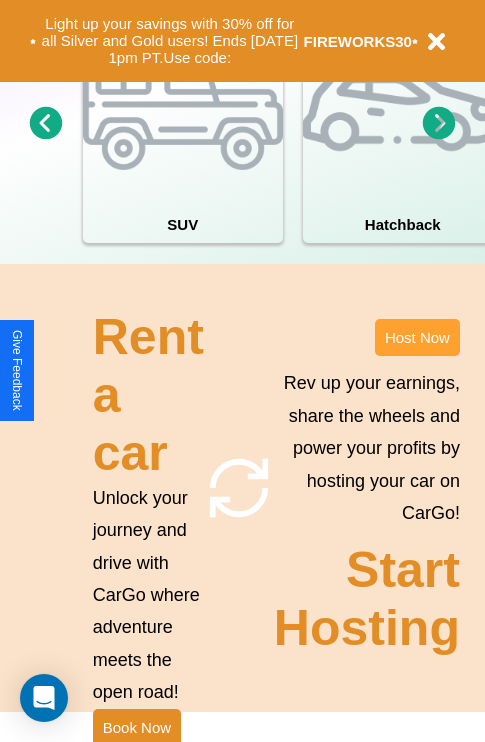 click on "Host Now" at bounding box center (417, 337) 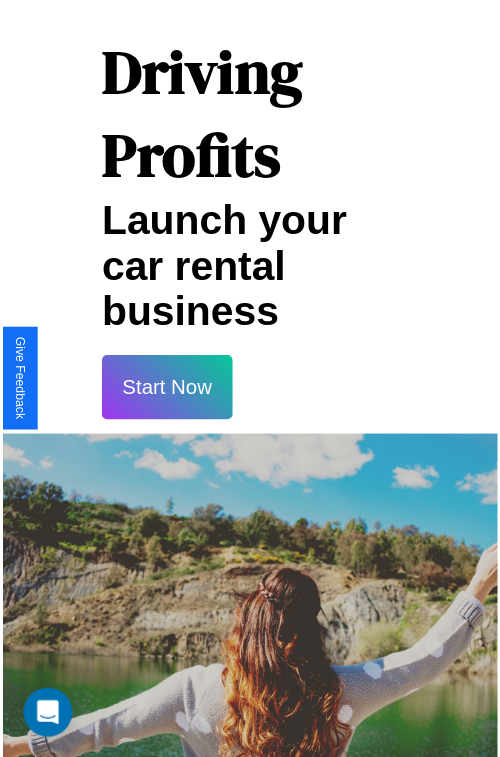 scroll, scrollTop: 35, scrollLeft: 0, axis: vertical 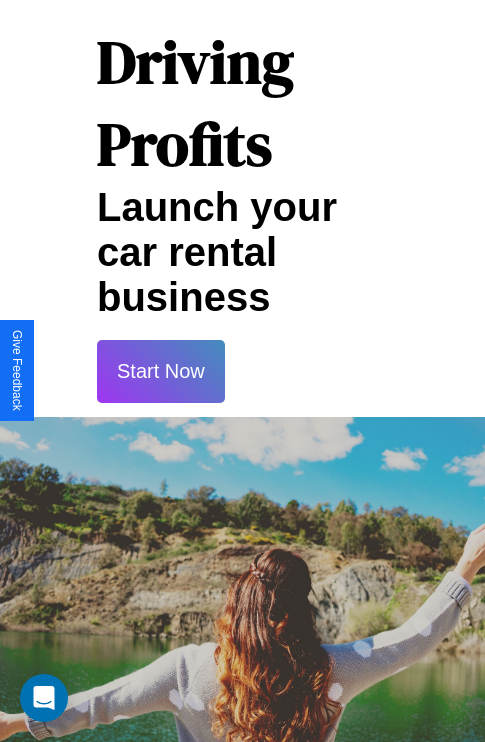 click on "Start Now" at bounding box center (161, 371) 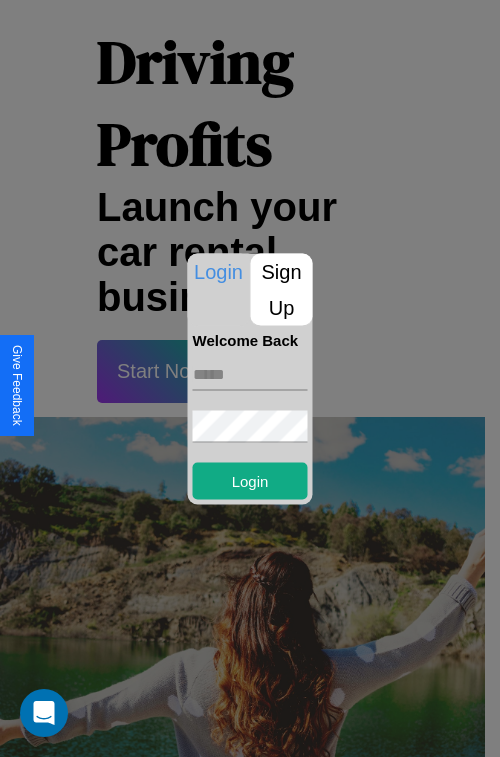 click on "Sign Up" at bounding box center [282, 289] 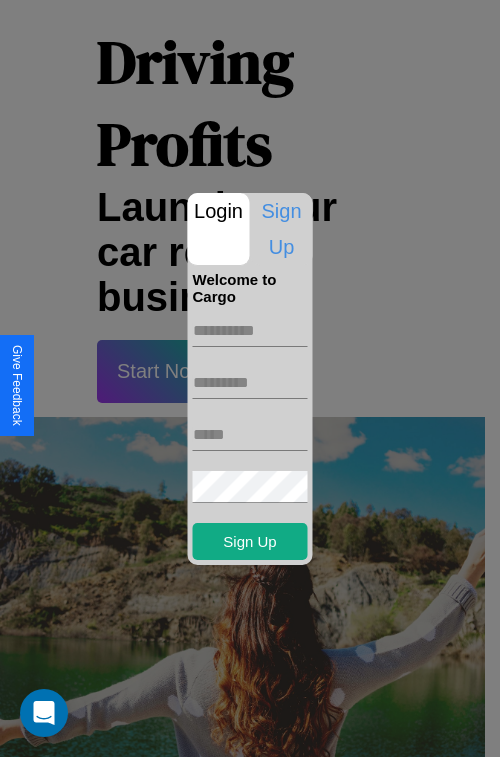 click at bounding box center [250, 331] 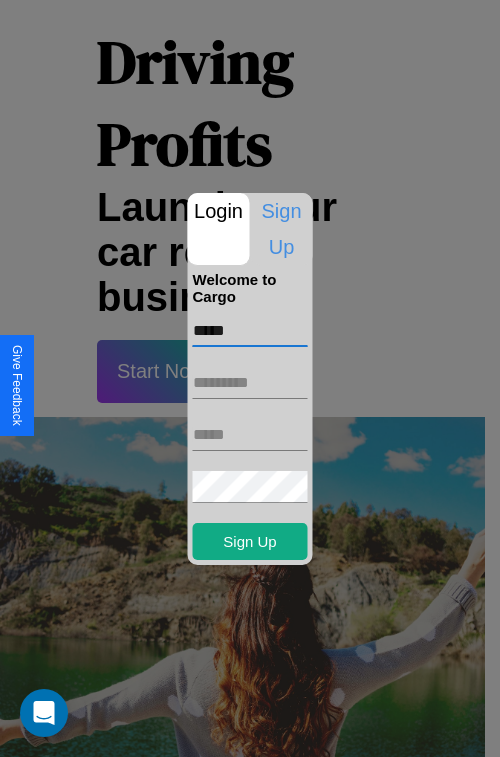 type on "*****" 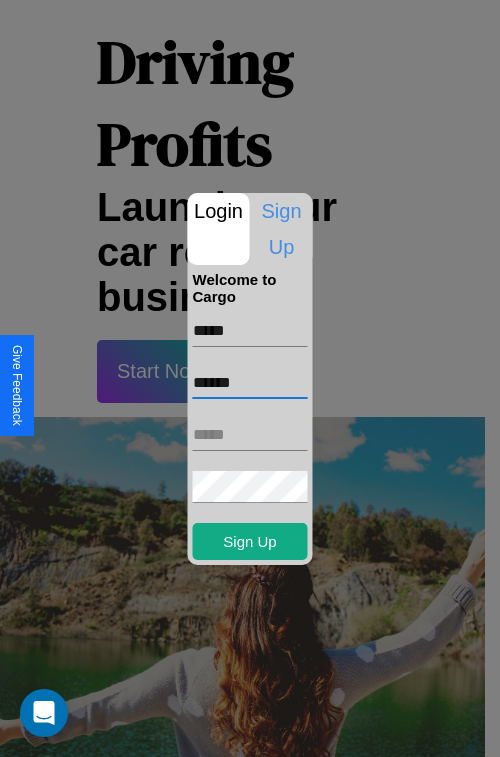 type on "******" 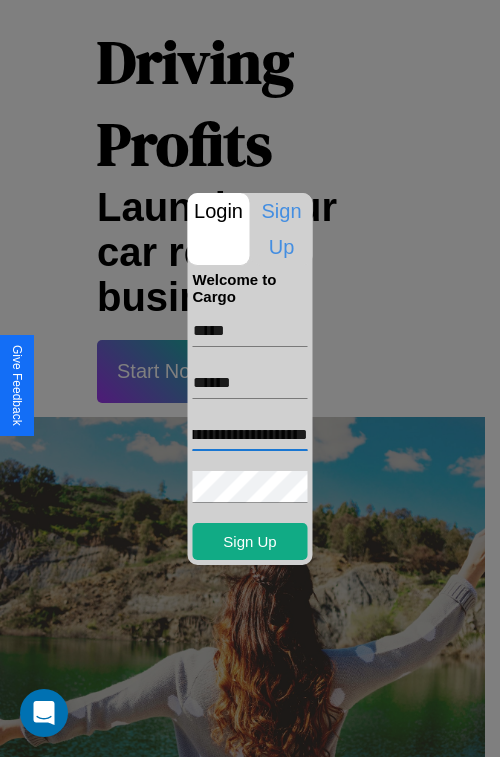 scroll, scrollTop: 0, scrollLeft: 65, axis: horizontal 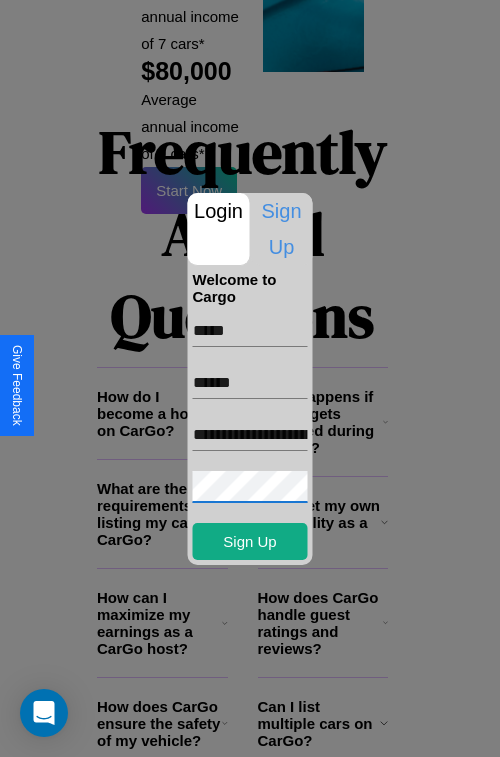click at bounding box center [250, 378] 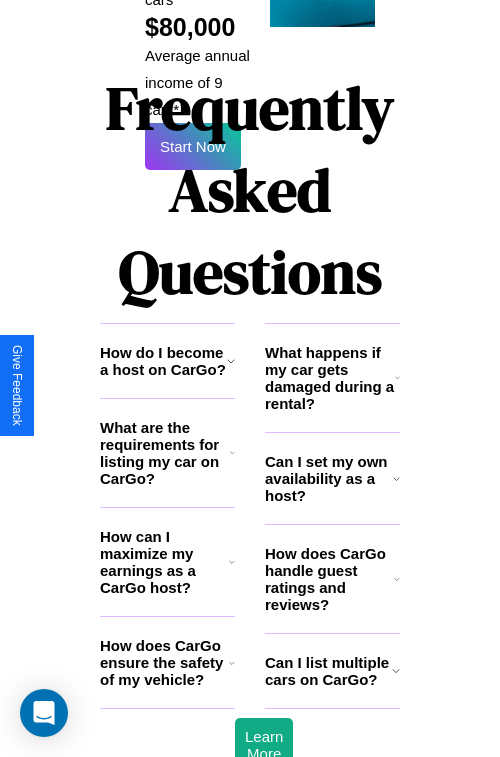 scroll, scrollTop: 28, scrollLeft: 0, axis: vertical 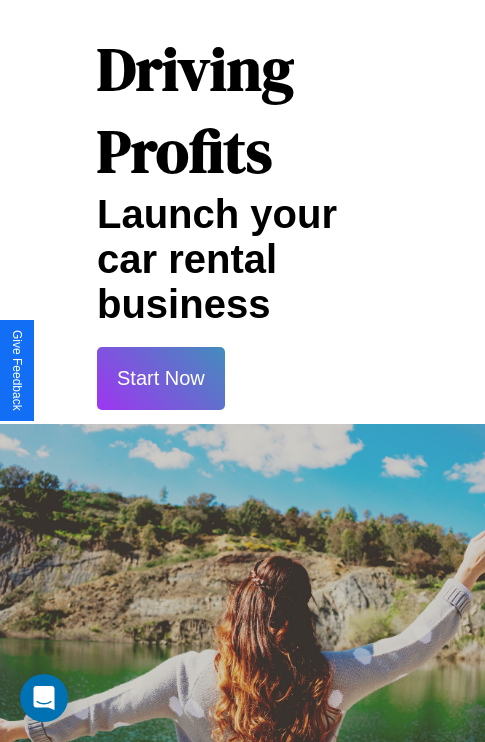 click on "Start Now" at bounding box center [161, 378] 